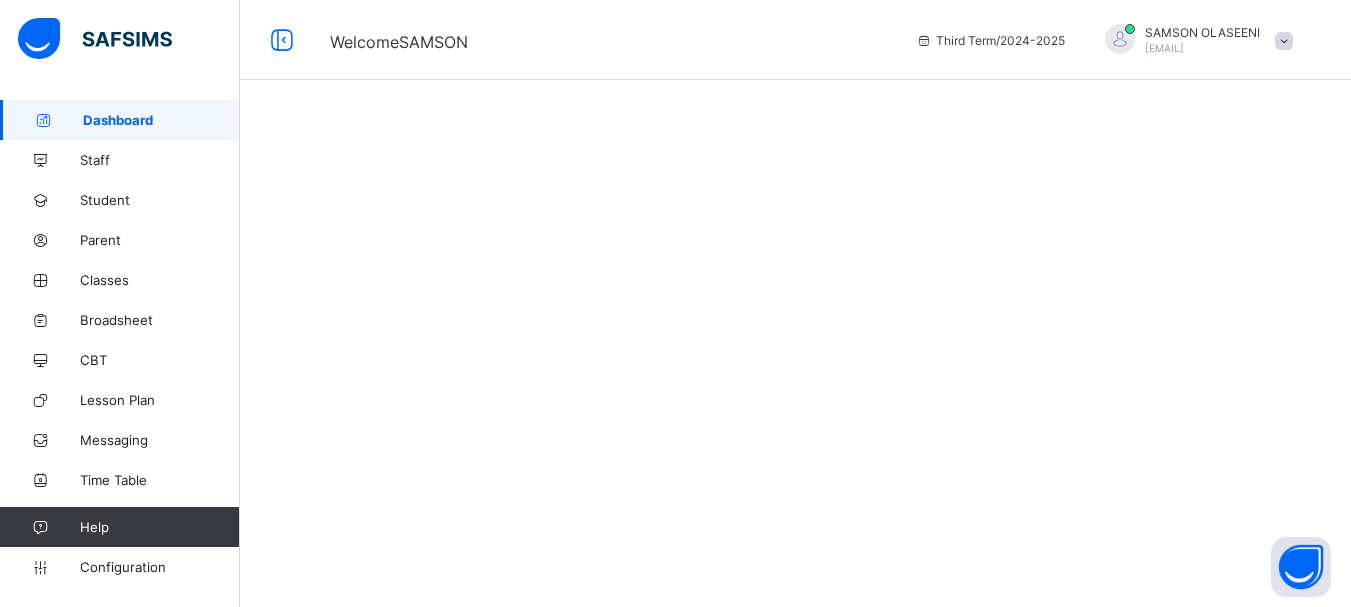 scroll, scrollTop: 0, scrollLeft: 0, axis: both 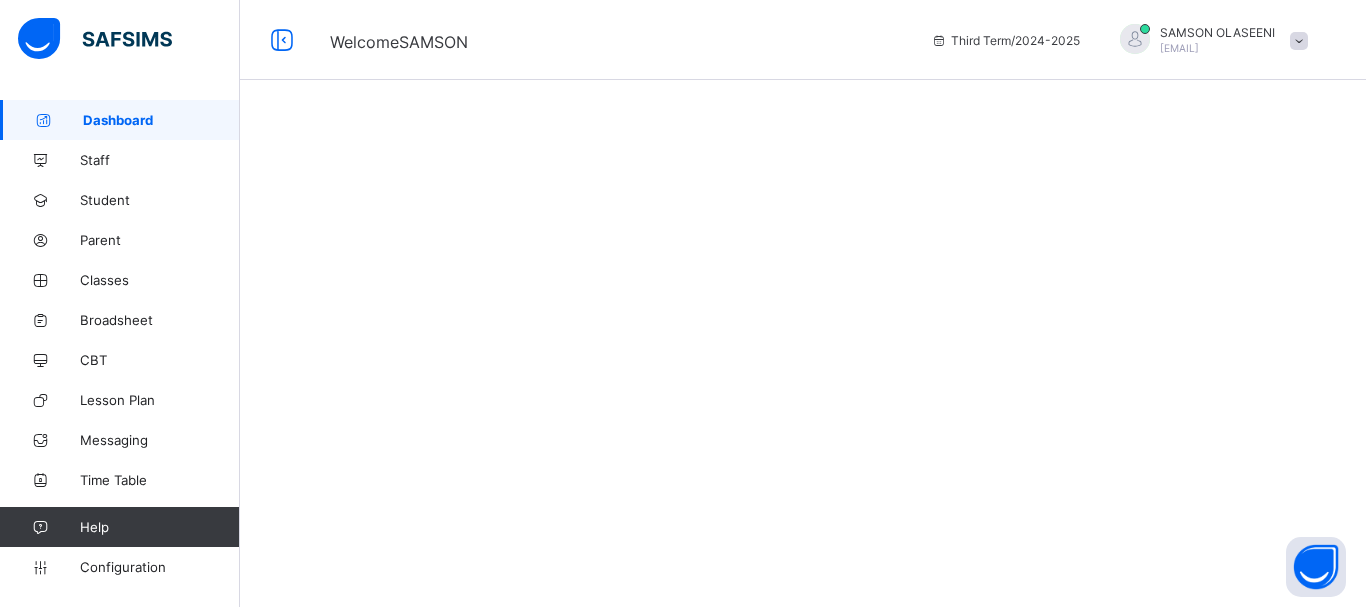 click on "Dashboard" at bounding box center (161, 120) 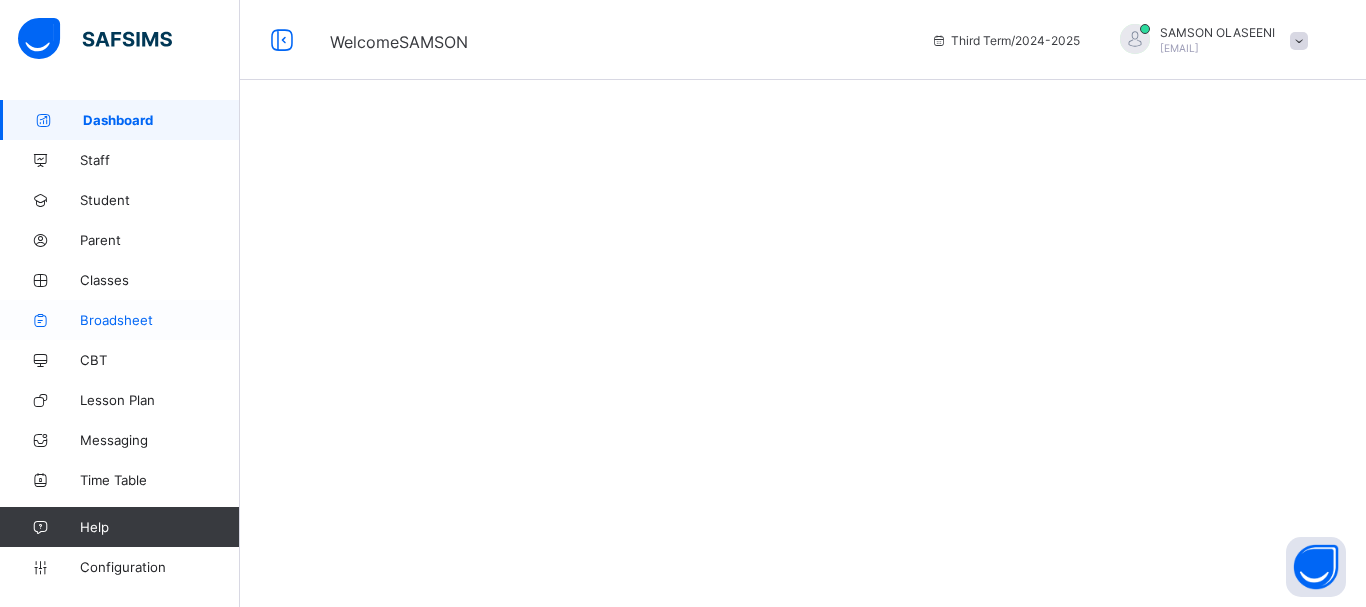 click on "Broadsheet" at bounding box center [160, 320] 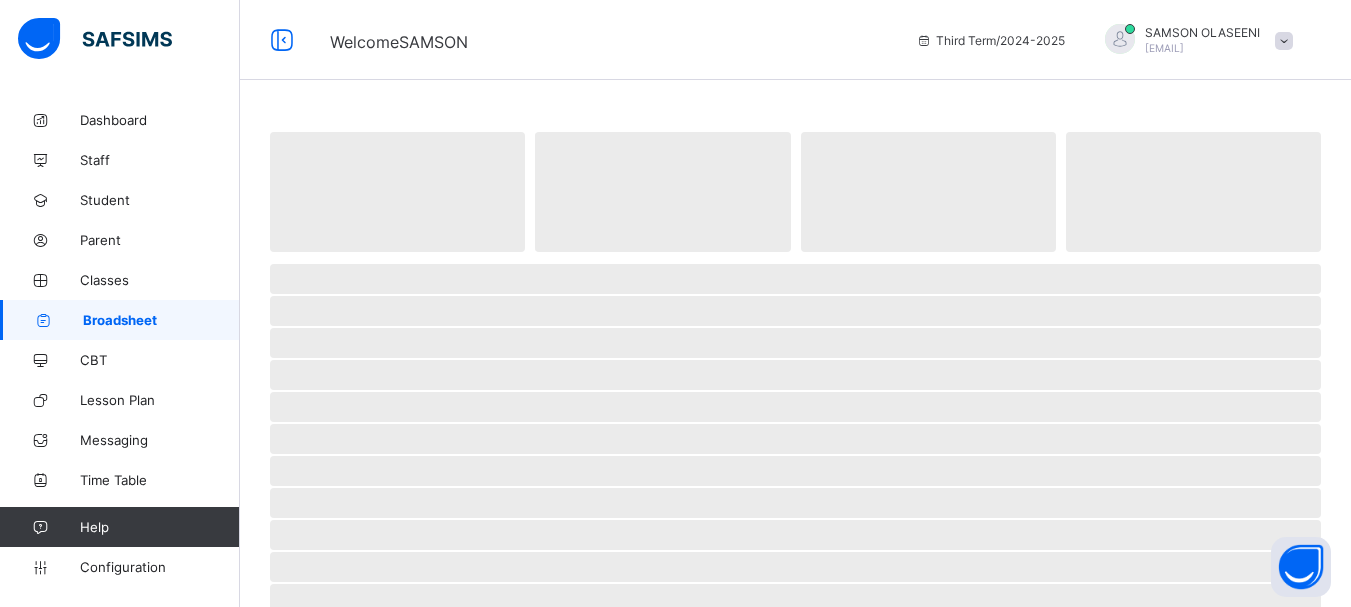 click on "Broadsheet" at bounding box center (161, 320) 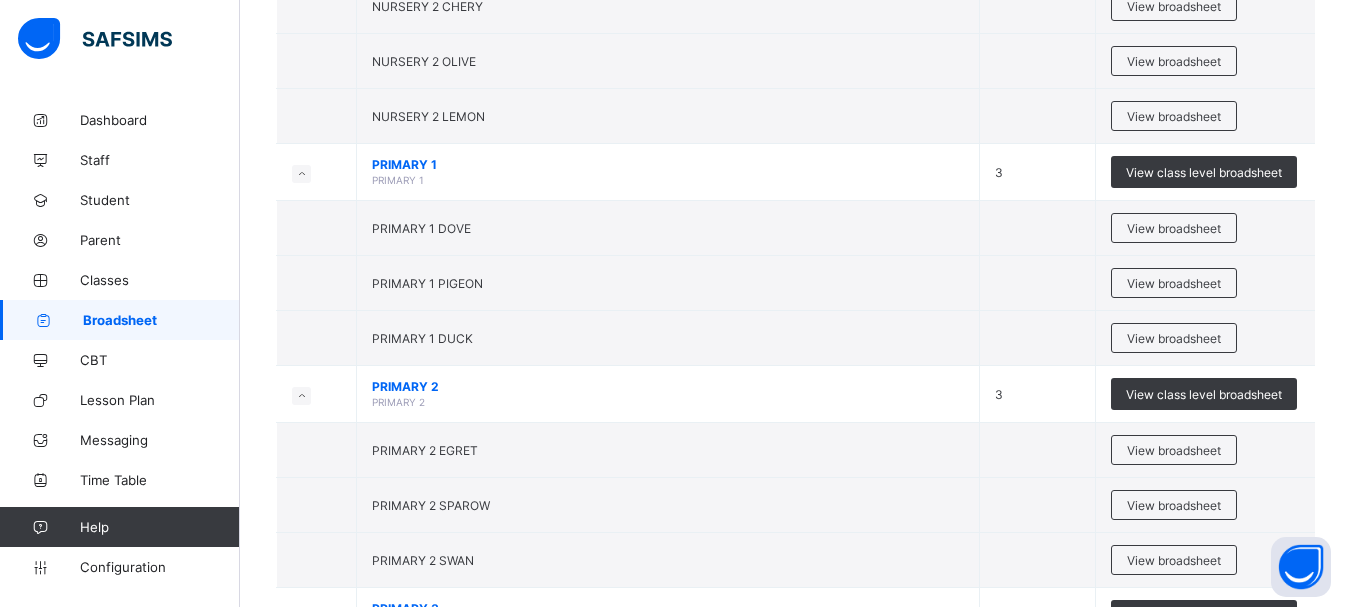 scroll, scrollTop: 880, scrollLeft: 0, axis: vertical 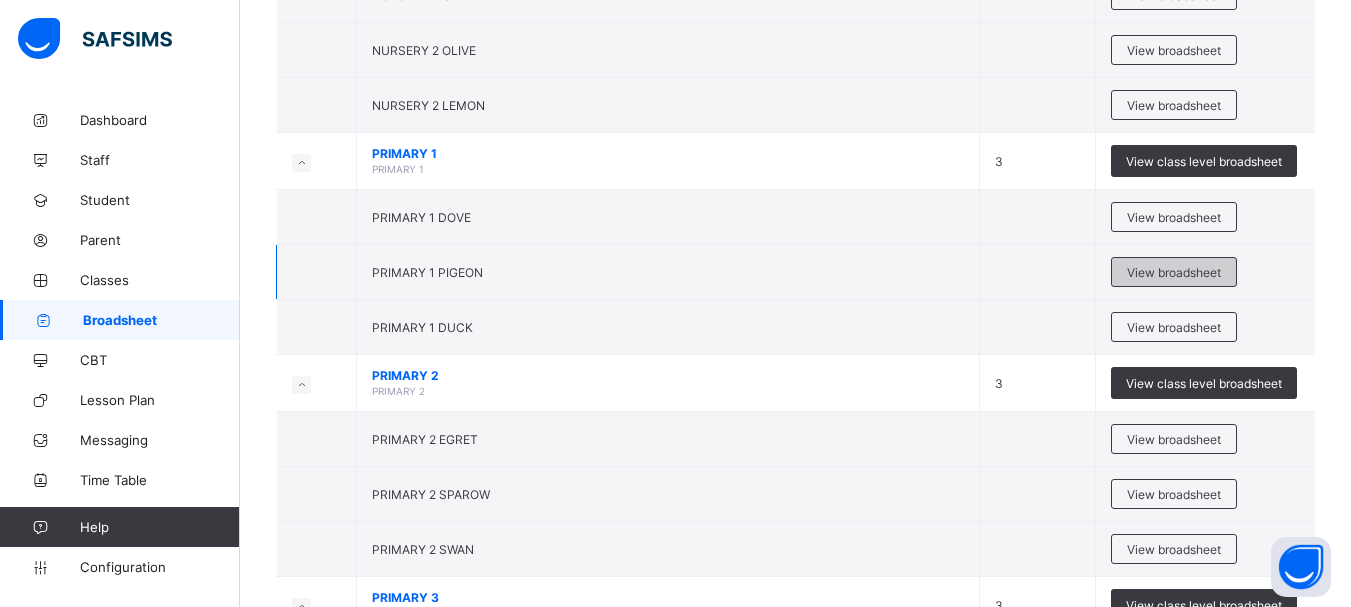 click on "View broadsheet" at bounding box center [1174, 272] 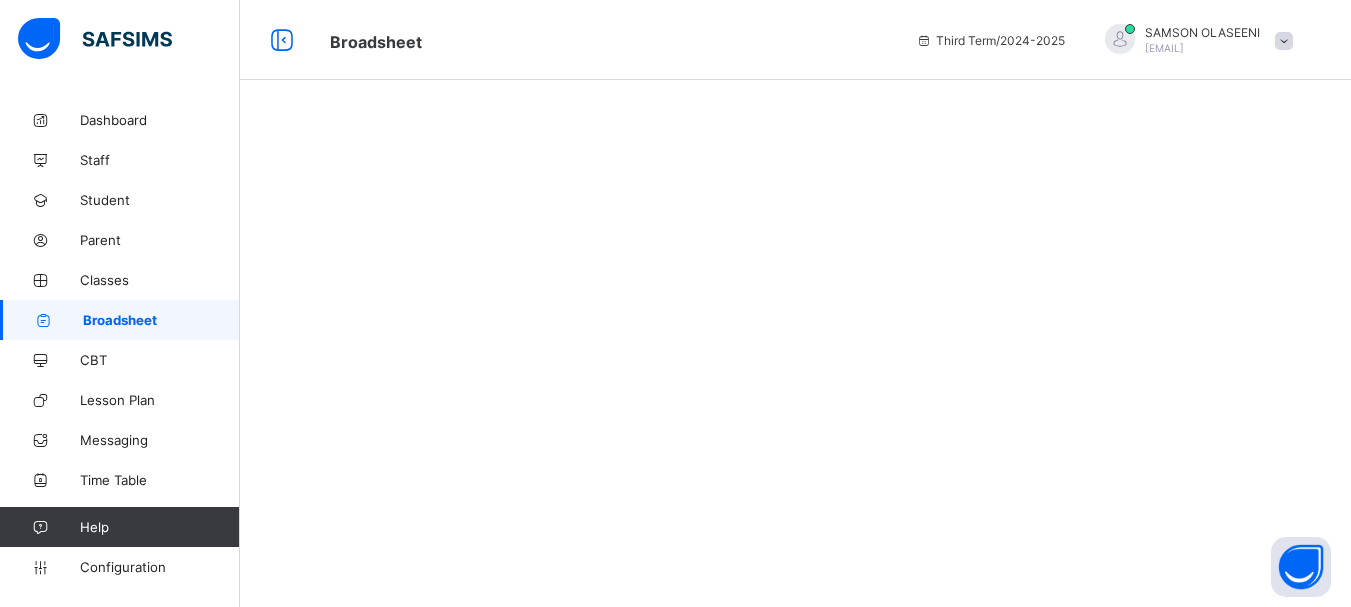 scroll, scrollTop: 0, scrollLeft: 0, axis: both 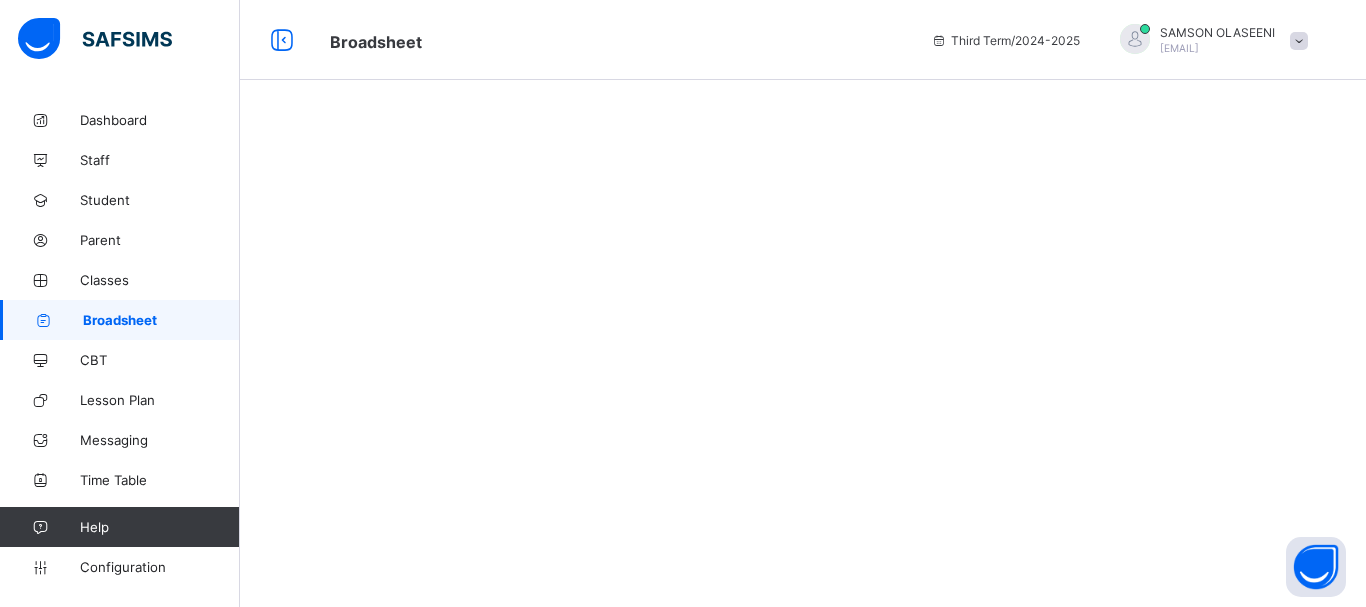 click at bounding box center [803, 303] 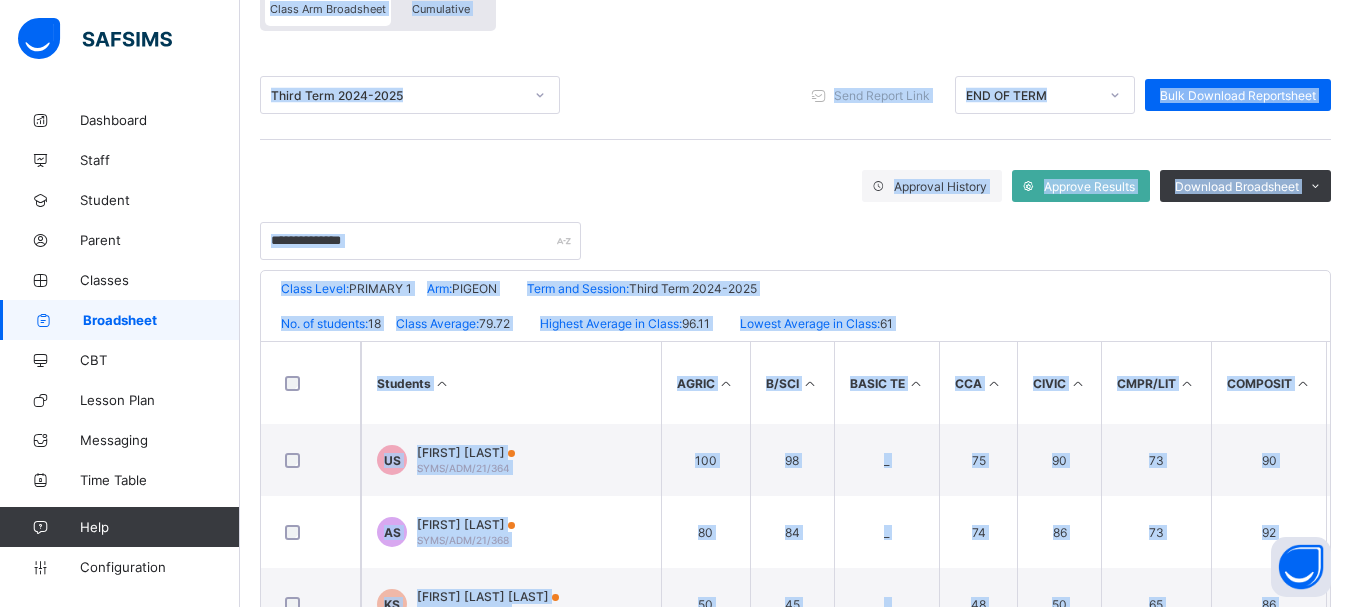 scroll, scrollTop: 186, scrollLeft: 0, axis: vertical 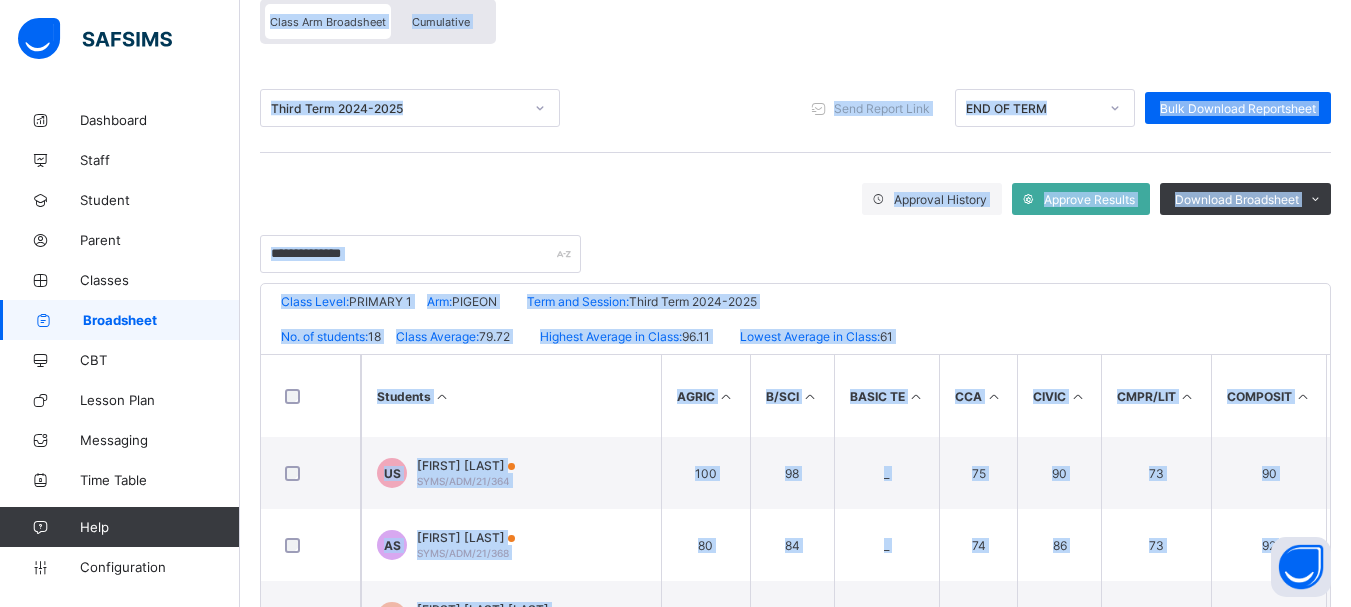 click at bounding box center [1303, 396] 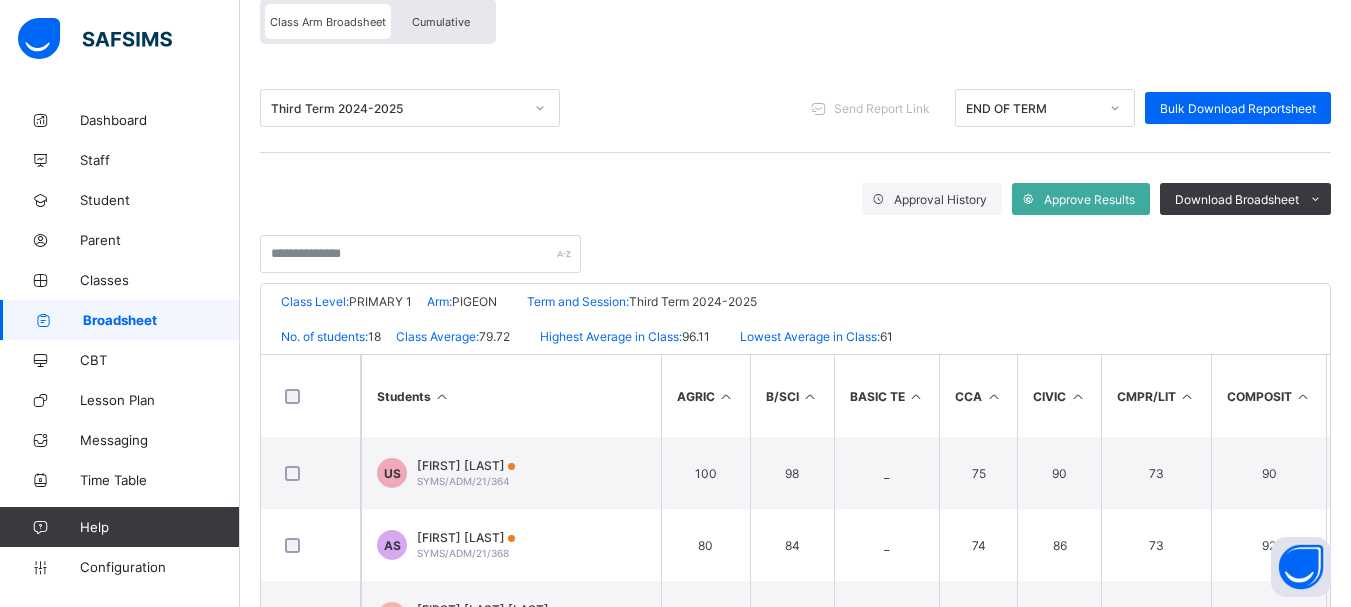click at bounding box center [1303, 396] 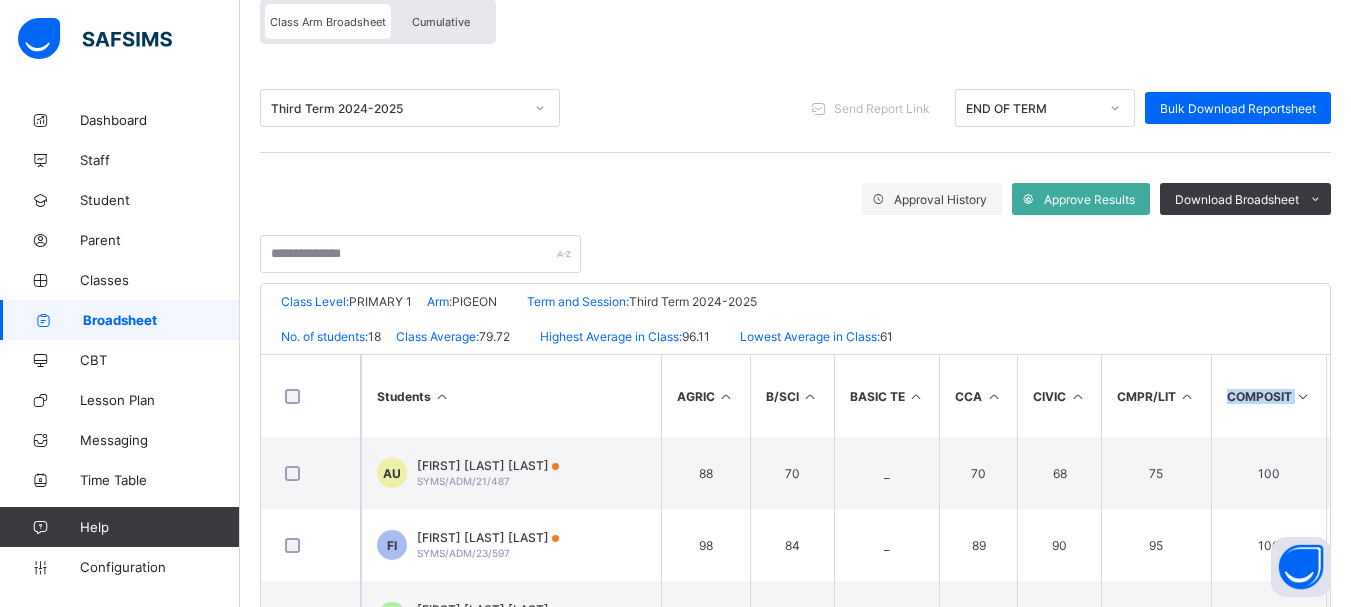 click at bounding box center (1303, 396) 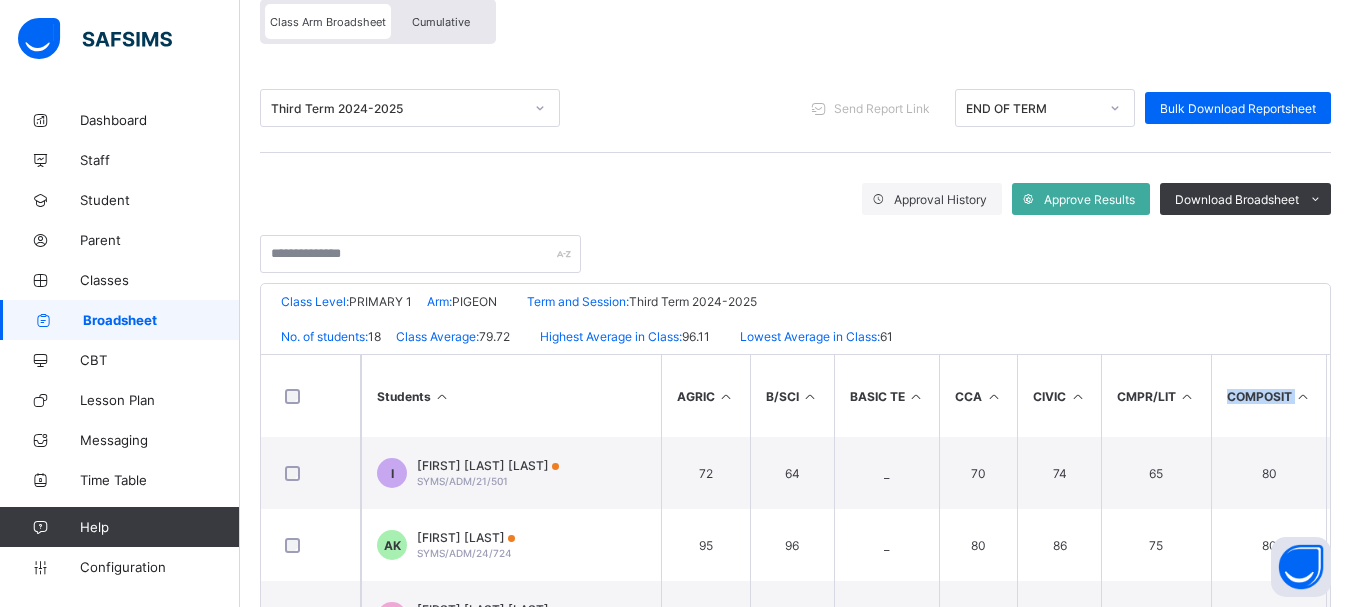 click at bounding box center [1303, 396] 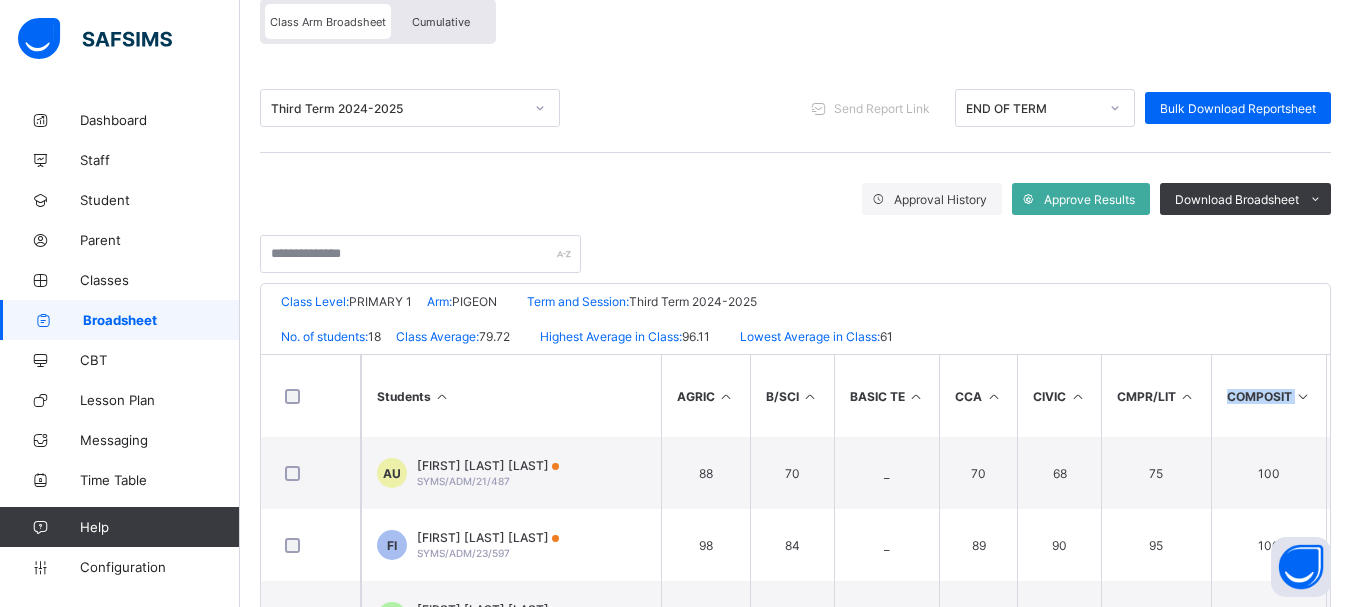 click at bounding box center (1303, 396) 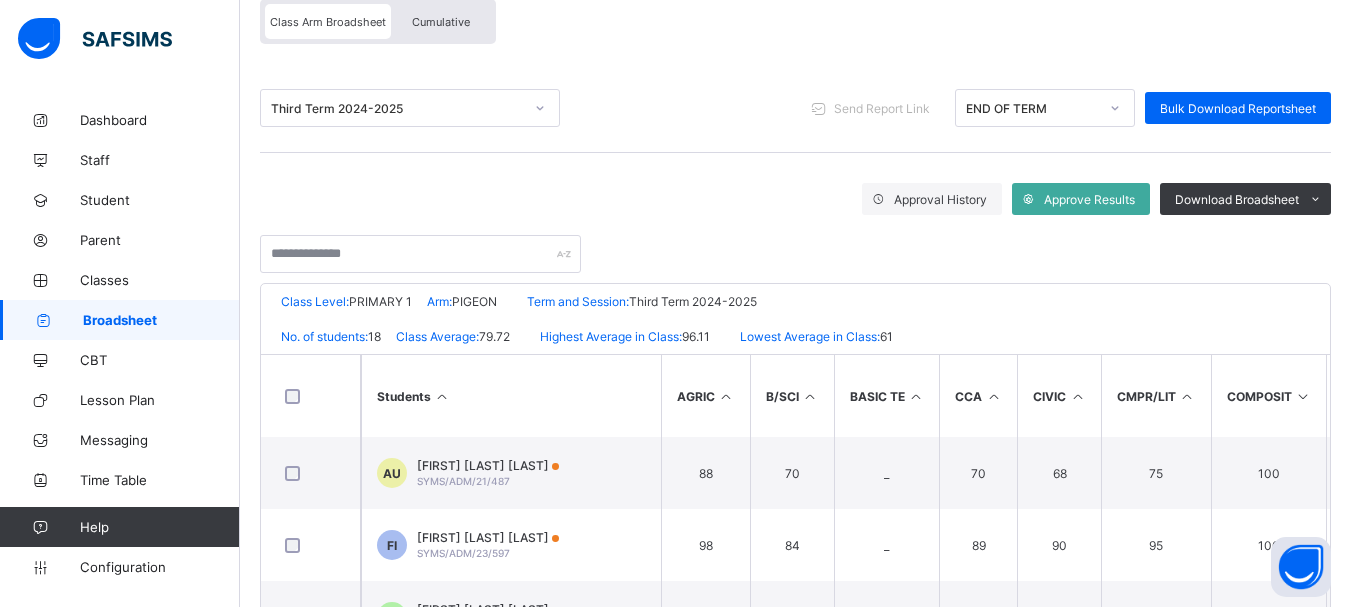 click at bounding box center (1303, 396) 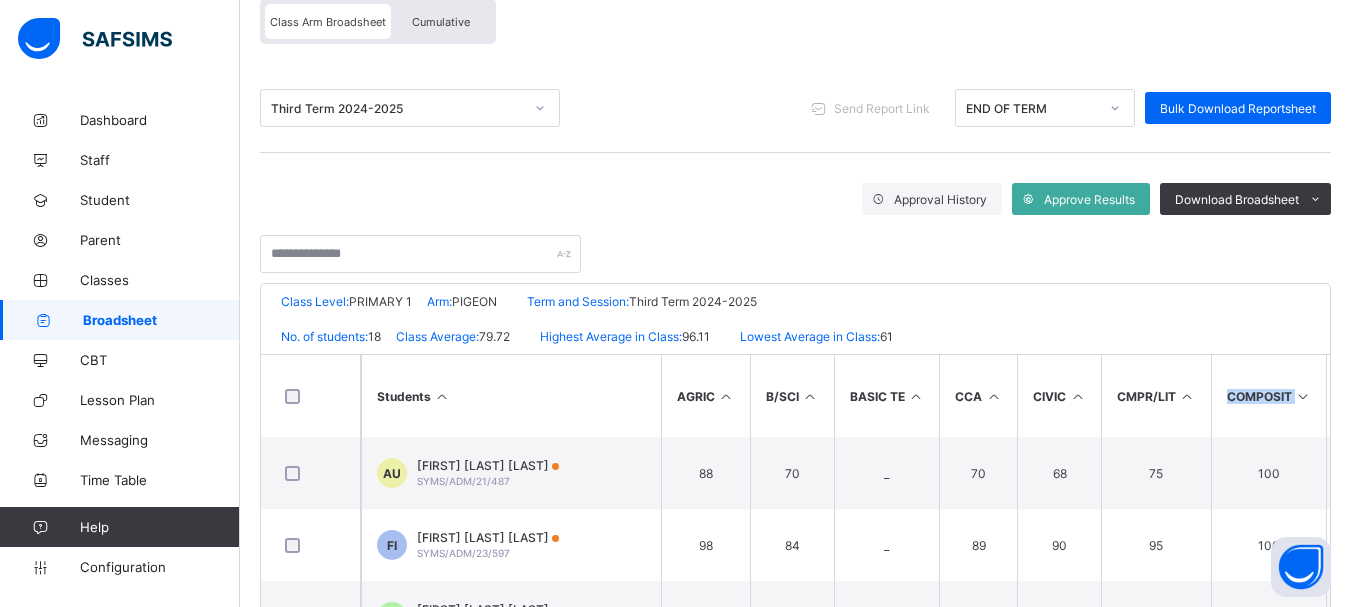click at bounding box center (1303, 396) 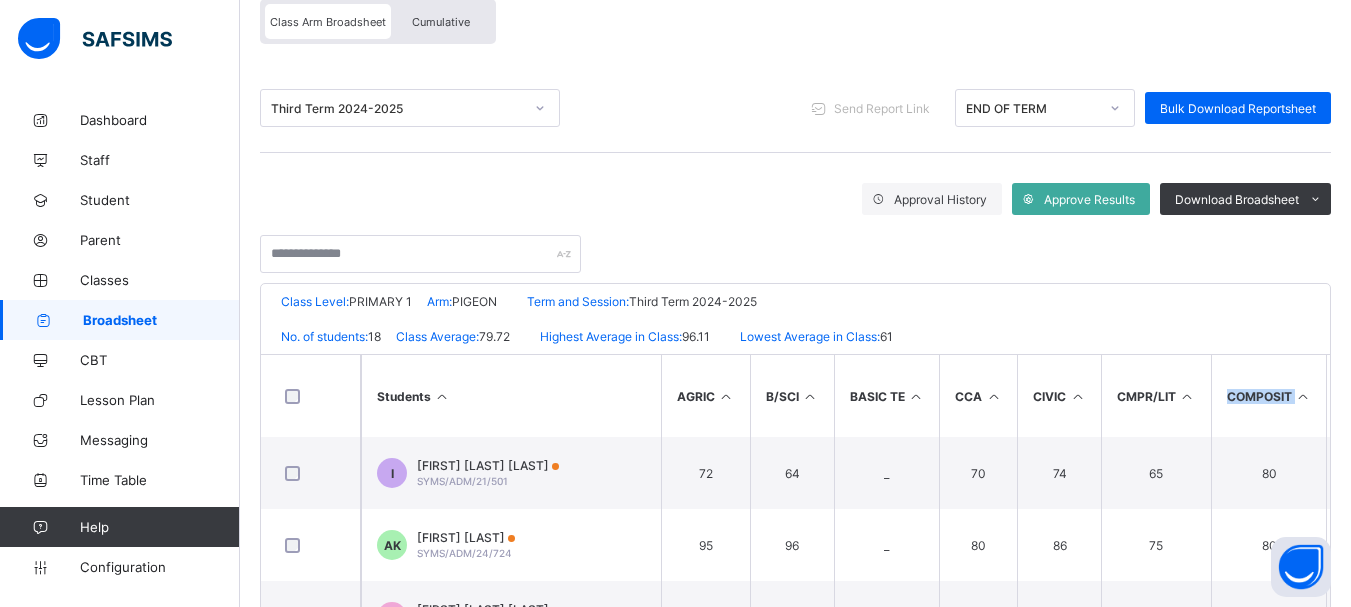 click at bounding box center (1303, 396) 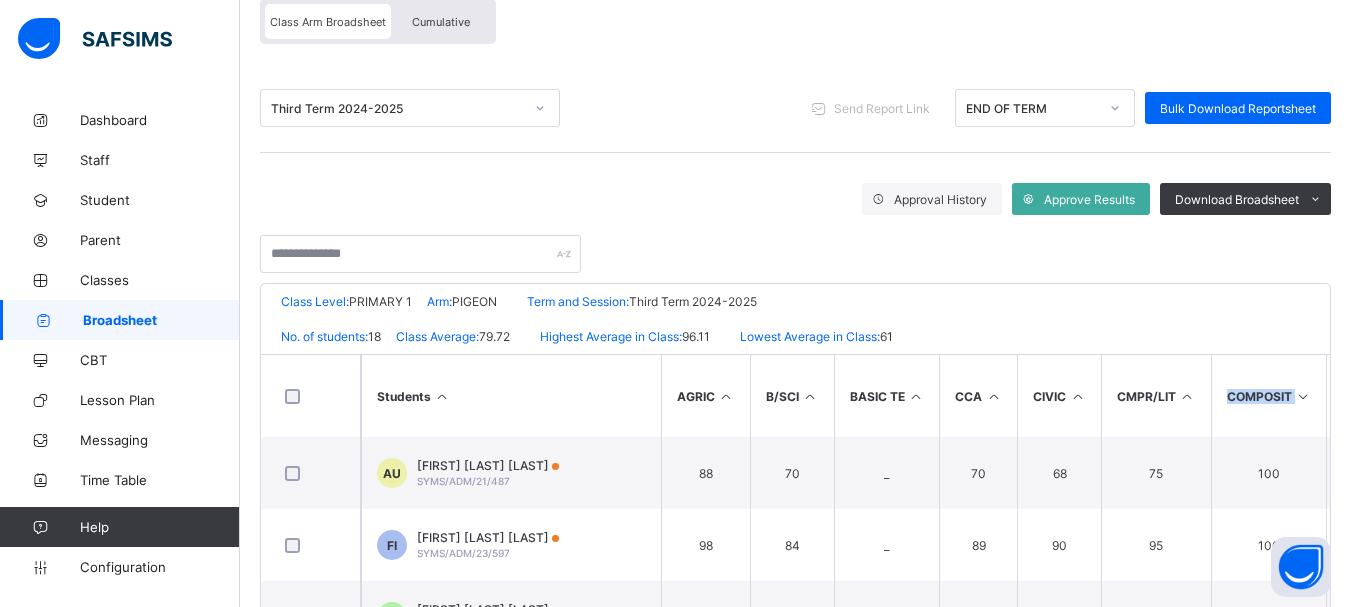 click at bounding box center (1303, 396) 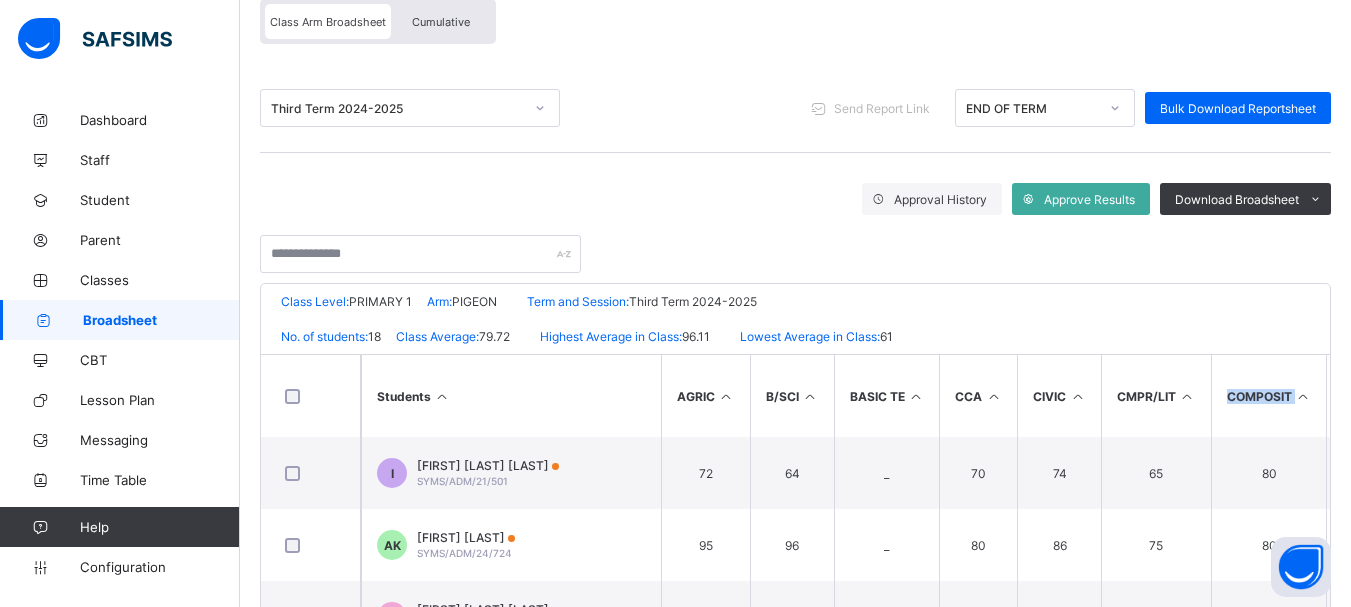 click at bounding box center (1303, 396) 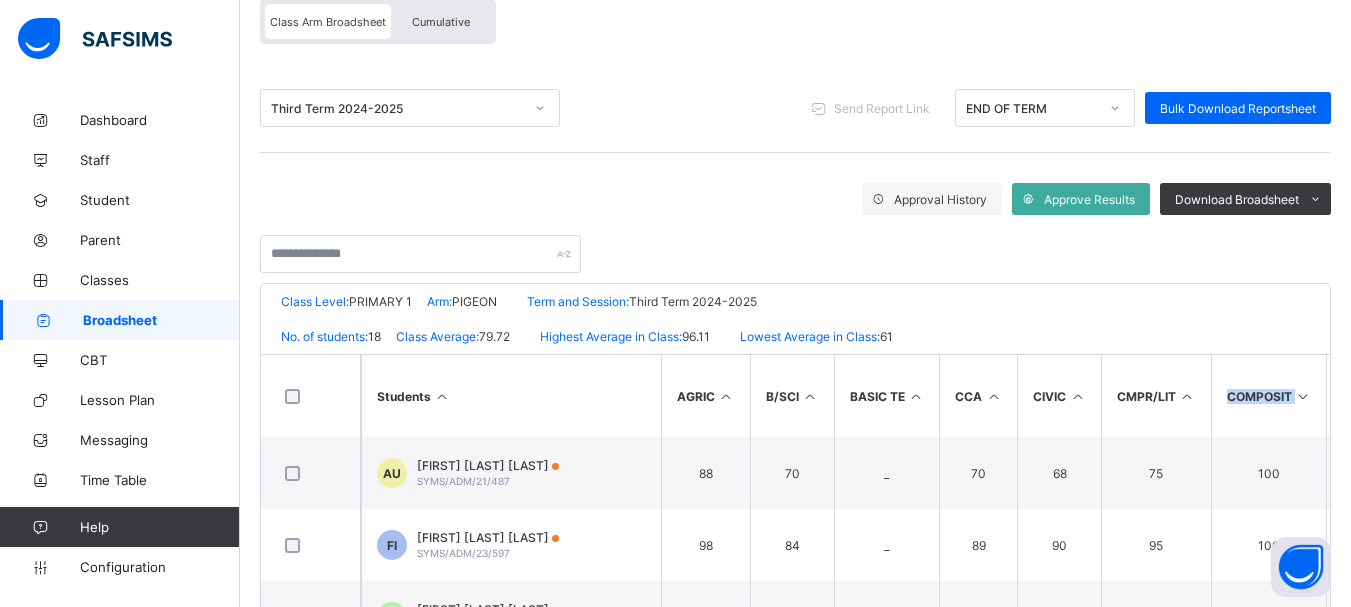 click at bounding box center (1303, 396) 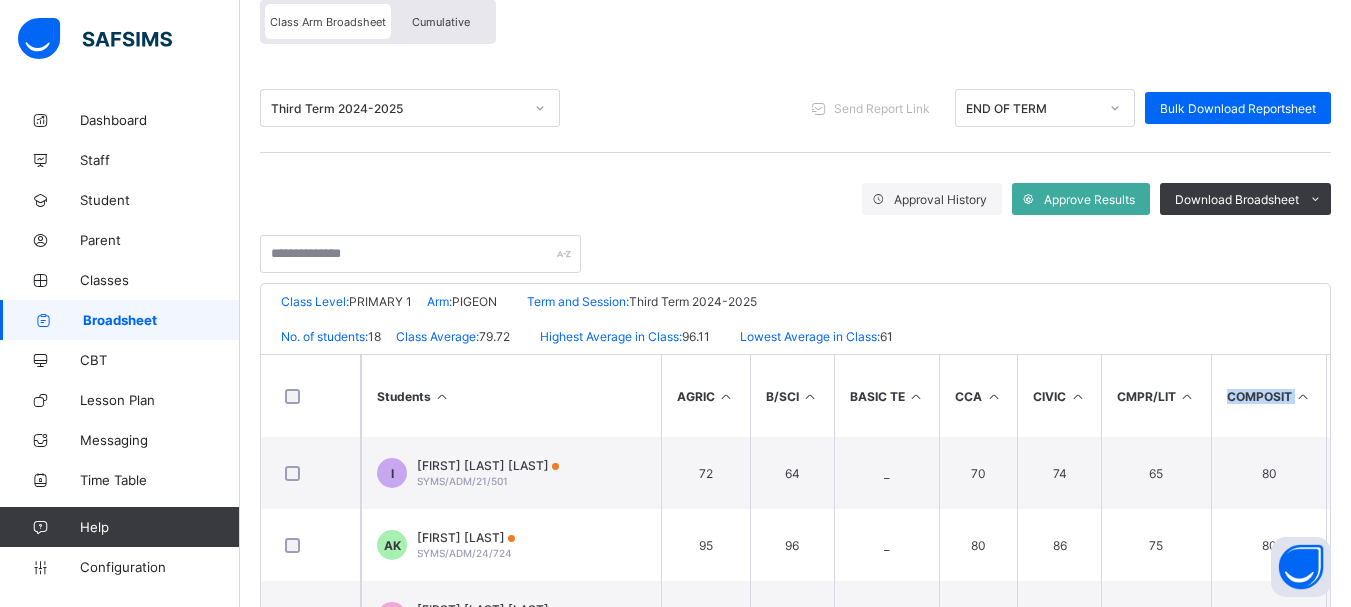 click at bounding box center [1303, 396] 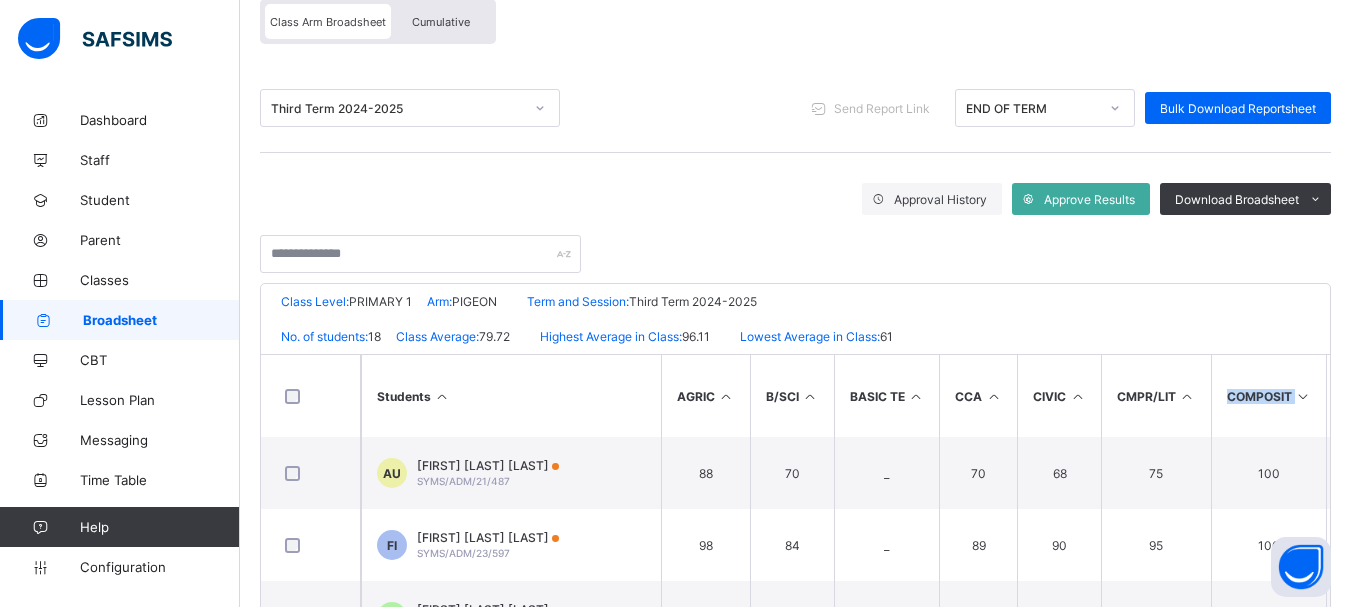 click at bounding box center (1303, 396) 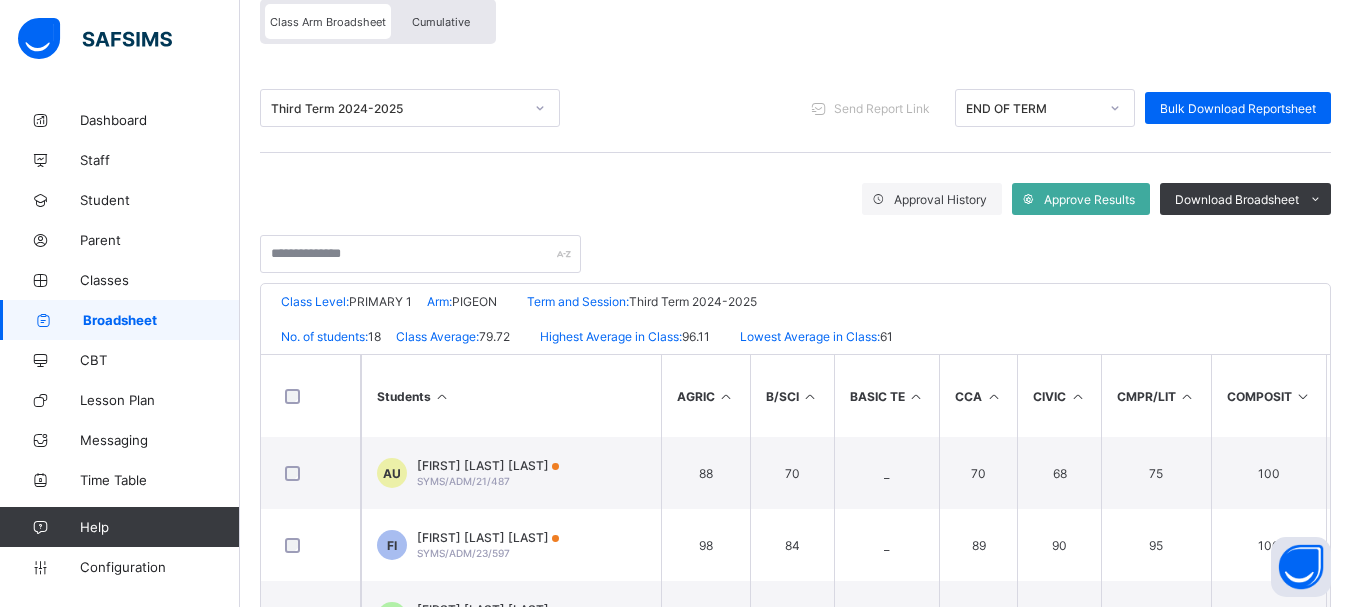 click at bounding box center [1303, 396] 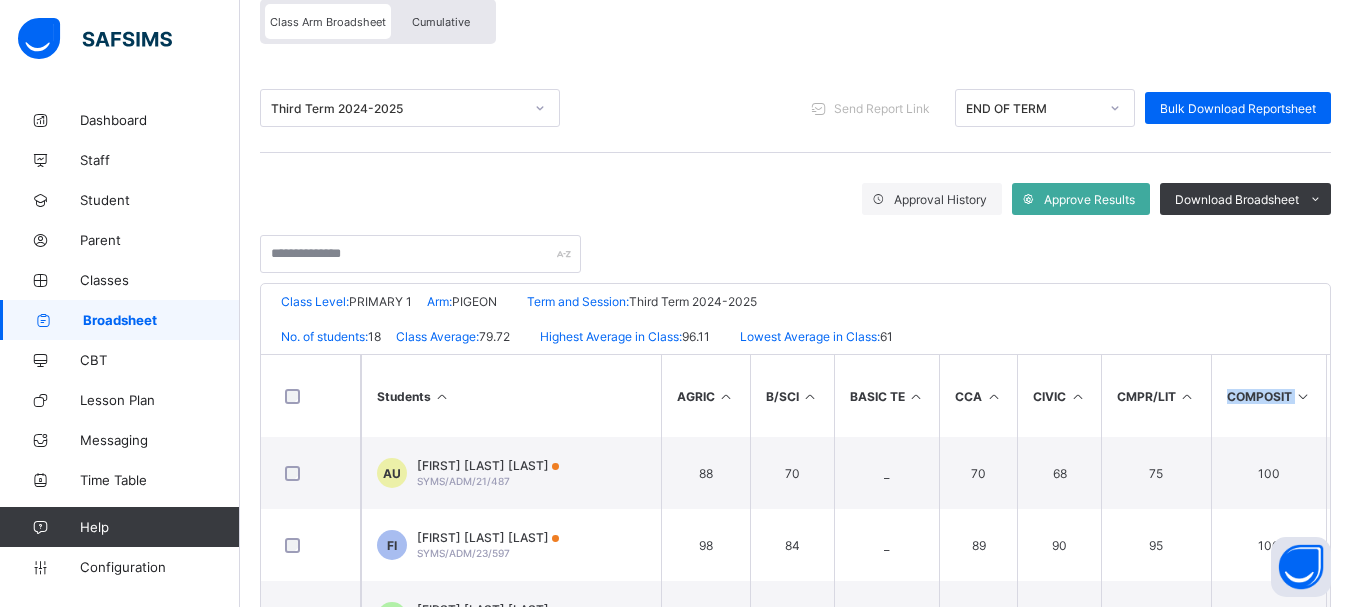 click at bounding box center (1303, 396) 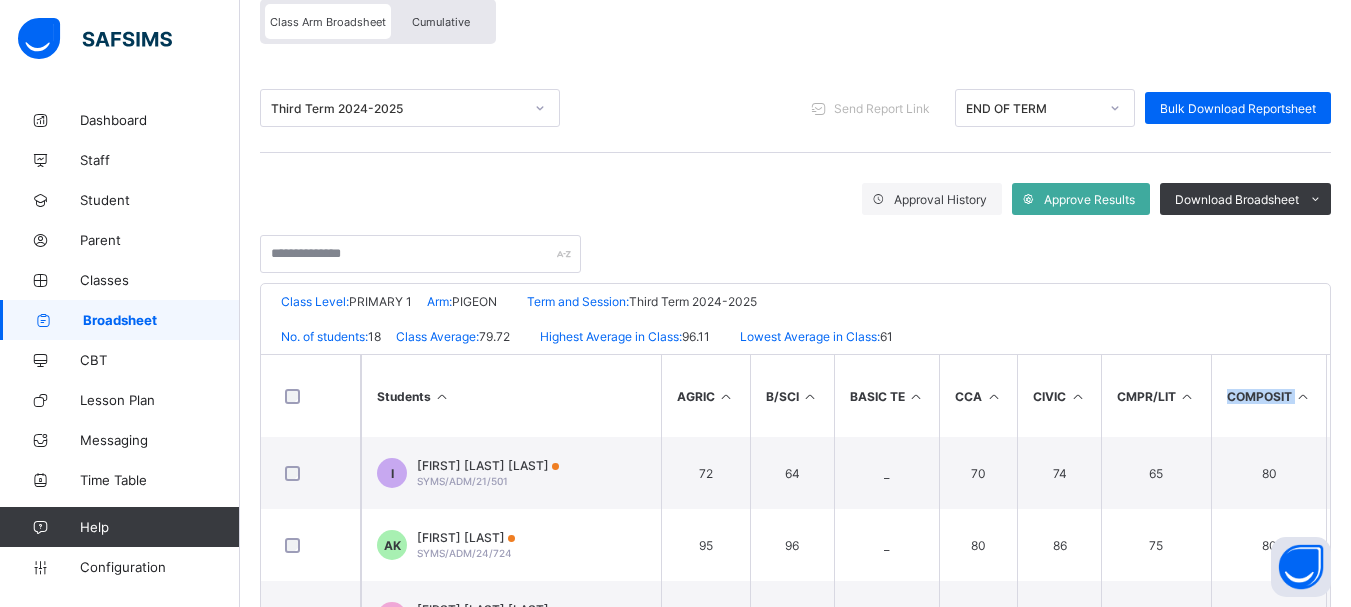 click at bounding box center [1303, 396] 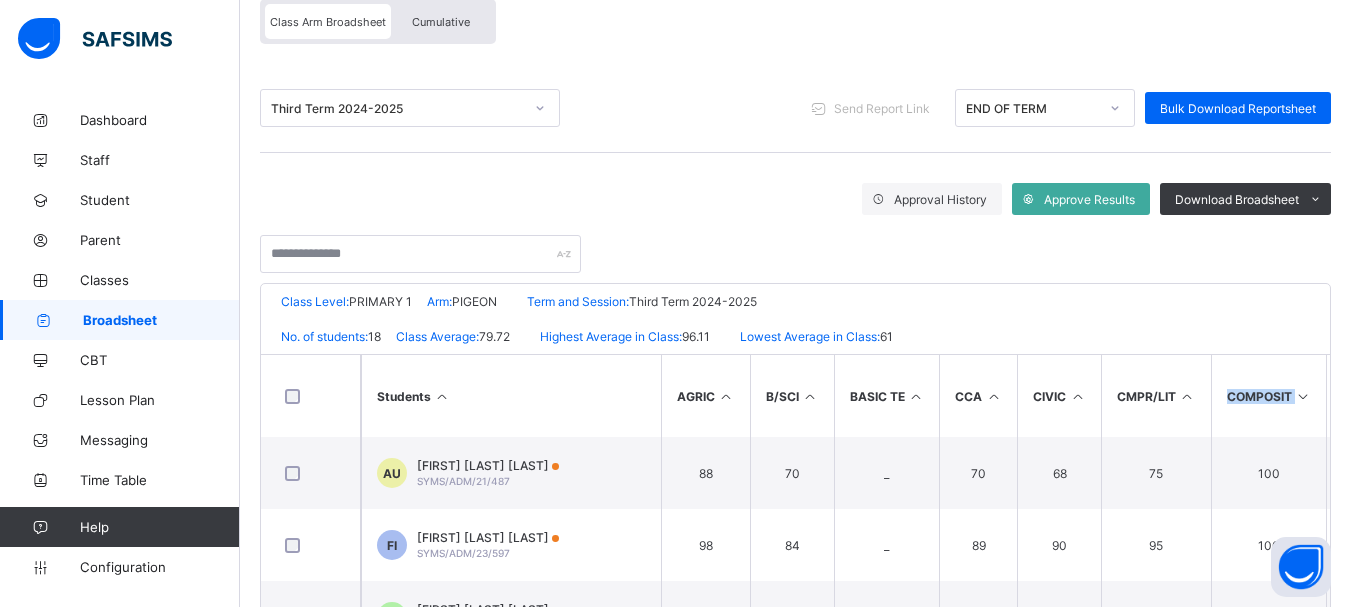 click at bounding box center (1303, 396) 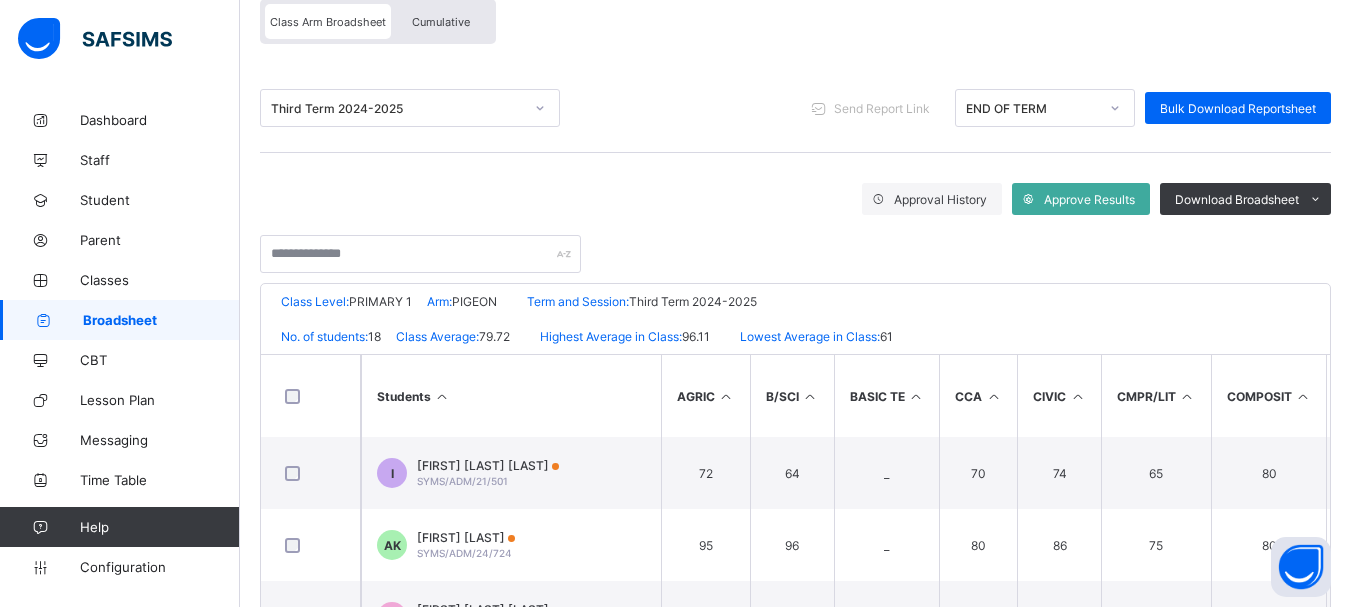 click on "No. of students:  18  Class Average:  79.72  Highest Average in Class:  96.11  Lowest Average in Class:  61" at bounding box center [795, 336] 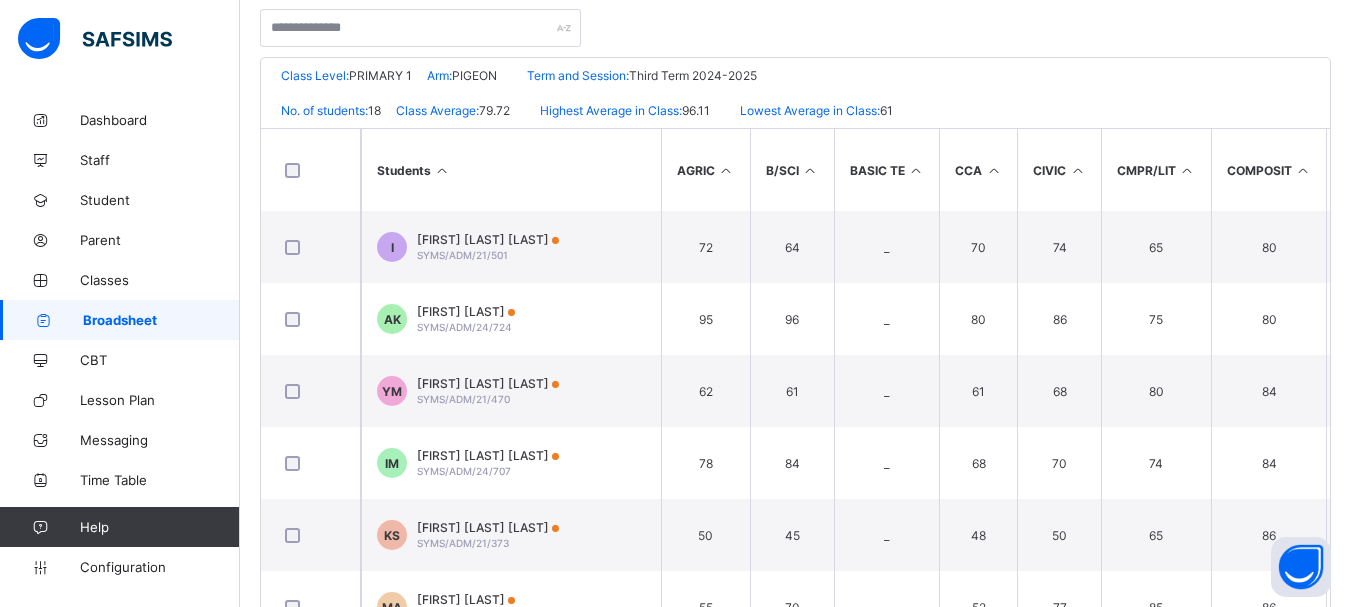 scroll, scrollTop: 474, scrollLeft: 0, axis: vertical 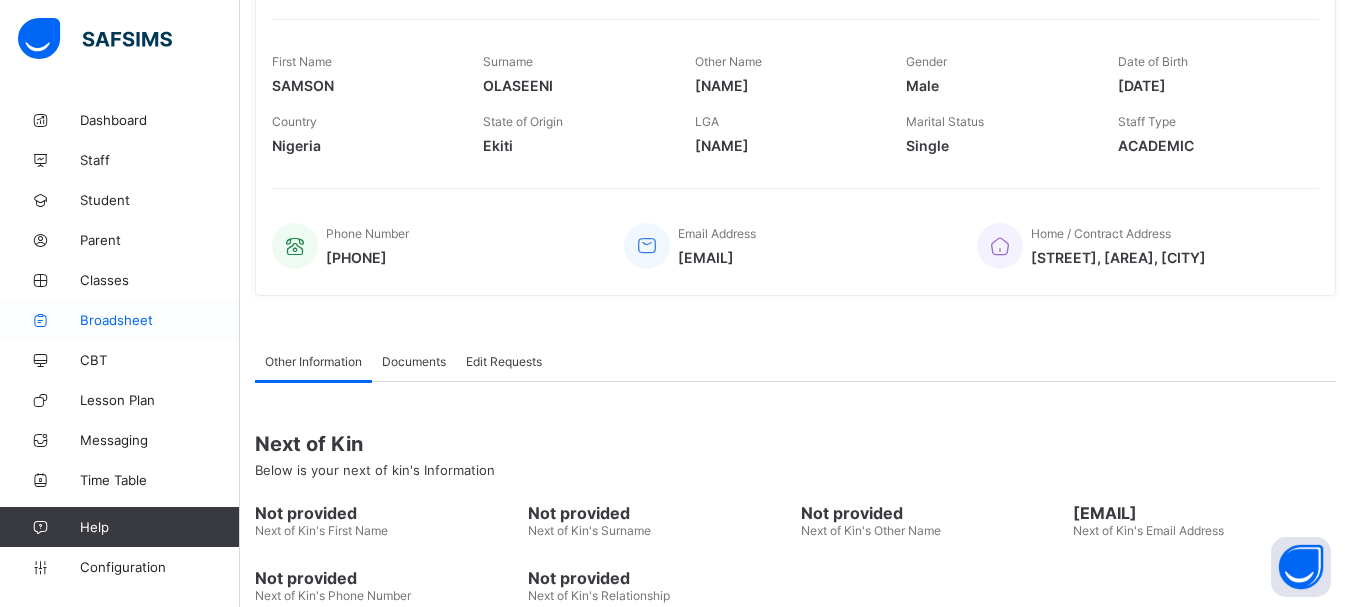 click on "Broadsheet" at bounding box center (160, 320) 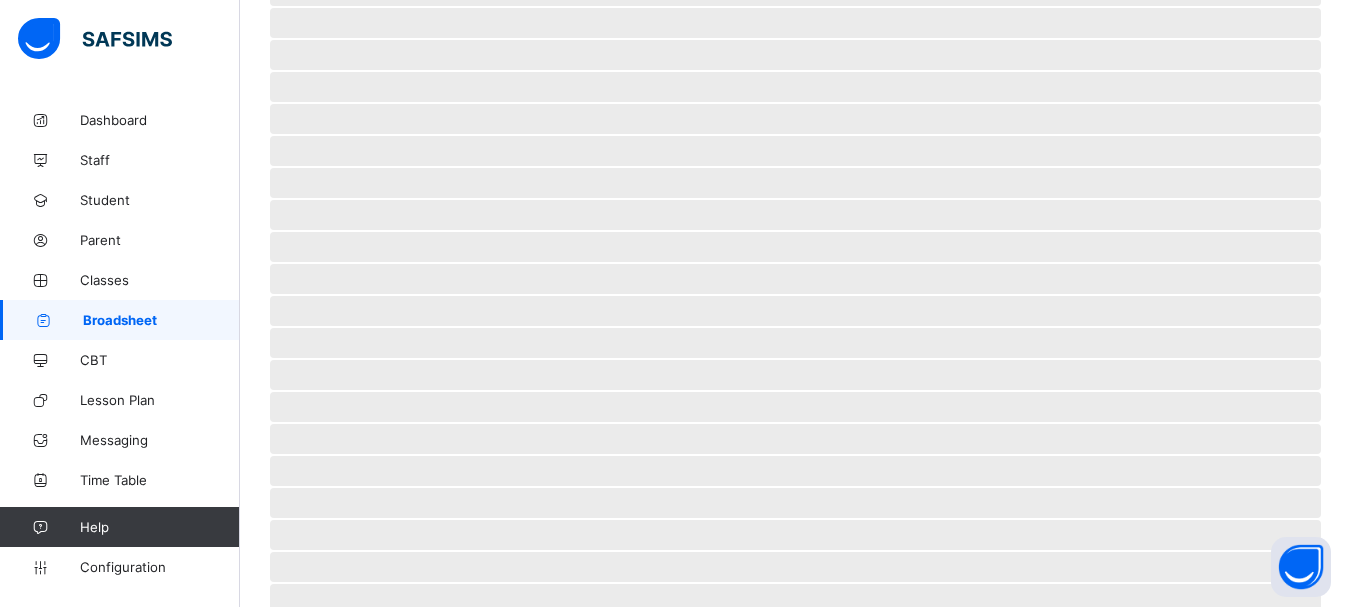 click on "Broadsheet" at bounding box center (161, 320) 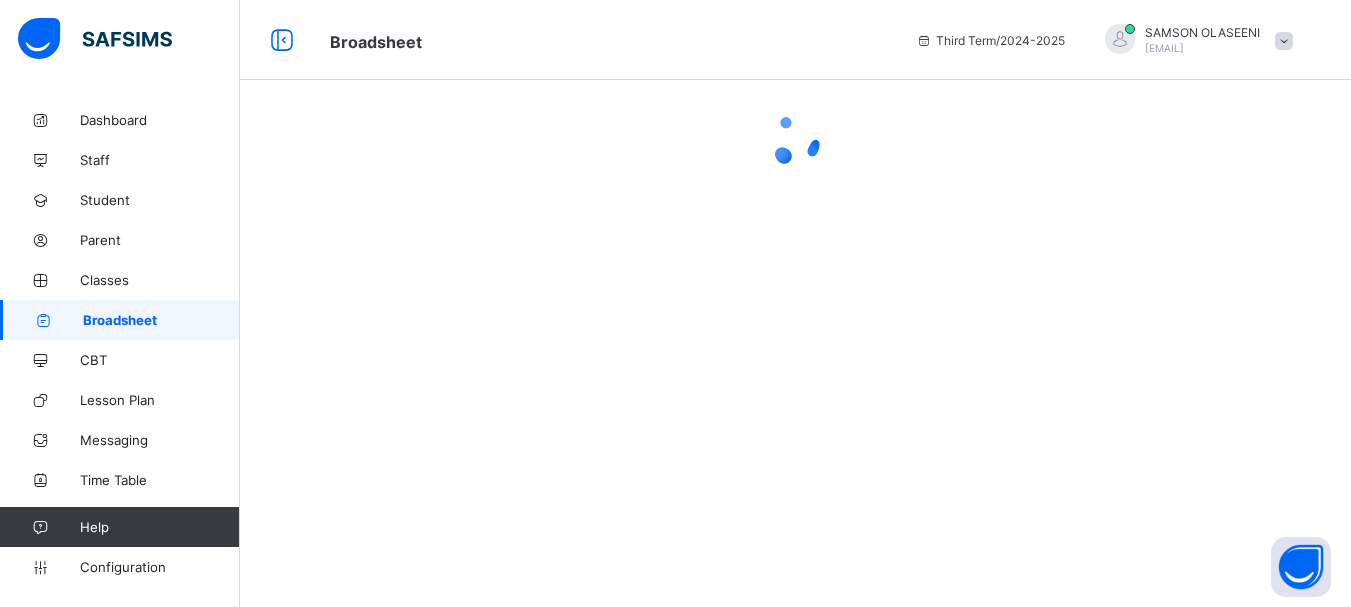 scroll, scrollTop: 0, scrollLeft: 0, axis: both 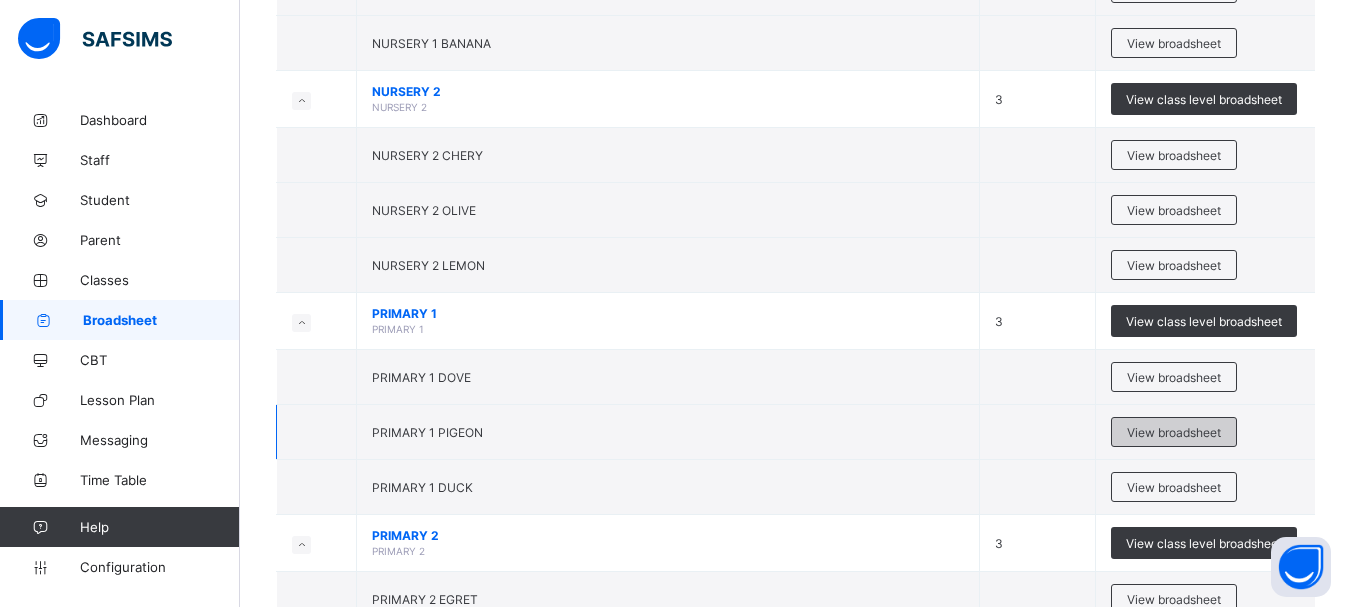 click on "View broadsheet" at bounding box center (1174, 432) 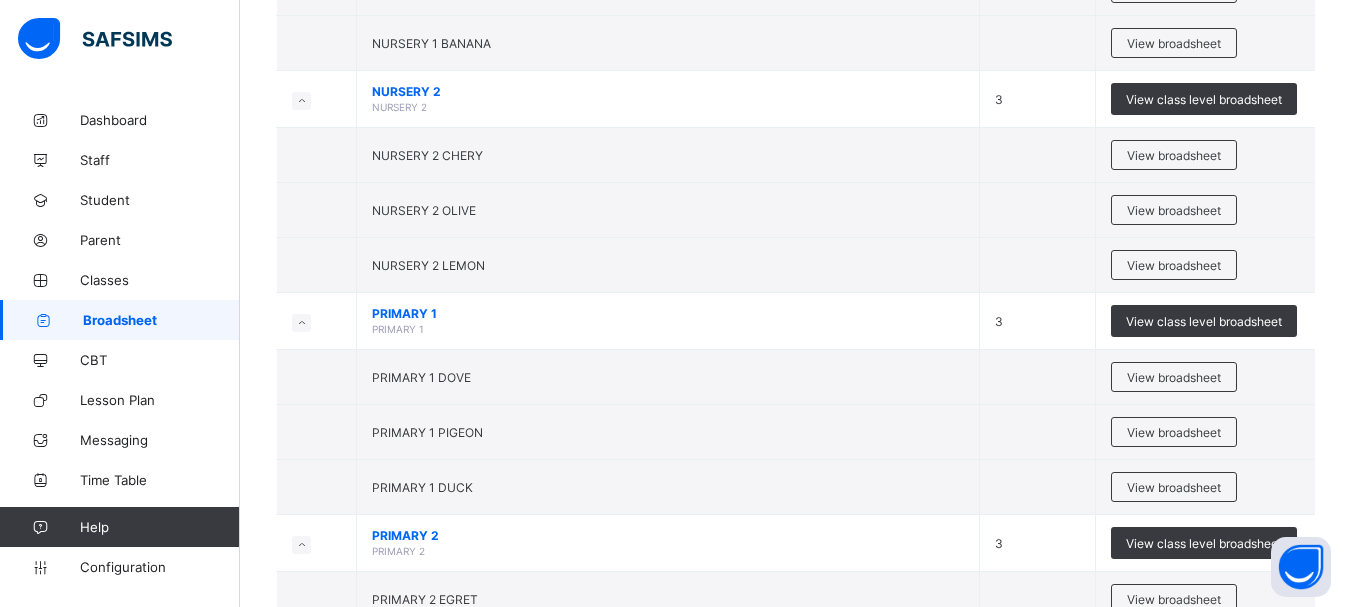 click on "Select Term Name No. of Classes Actions   CRECHE     CRECHE   1   View class level broadsheet   CRECHE  View broadsheet   PRE NUR     PRE NURSERY   3   View class level broadsheet   PRE NUR APPLE View broadsheet PRE NUR MANGO View broadsheet PRE NUR PINEAPPLE View broadsheet   NURSERY 1     NURSERY 1   3   View class level broadsheet   NURSERY 1 GRAPE View broadsheet NURSERY 1 PEAR View broadsheet NURSERY 1 BANANA View broadsheet   NURSERY 2     NURSERY 2   3   View class level broadsheet   NURSERY 2 CHERY View broadsheet NURSERY 2 OLIVE View broadsheet NURSERY 2 LEMON View broadsheet   PRIMARY 1     PRIMARY 1   3   View class level broadsheet   PRIMARY 1 DOVE View broadsheet PRIMARY 1 PIGEON View broadsheet PRIMARY 1 DUCK View broadsheet   PRIMARY 2     PRIMARY 2   3   View class level broadsheet   PRIMARY 2 EGRET View broadsheet PRIMARY 2 SPAROW View broadsheet PRIMARY 2 SWAN View broadsheet   PRIMARY 3     PRIMARY 3   3   View class level broadsheet   PRIMARY 3 GOOSE View broadsheet PRIMARY 3 OSTRICH" at bounding box center (795, 812) 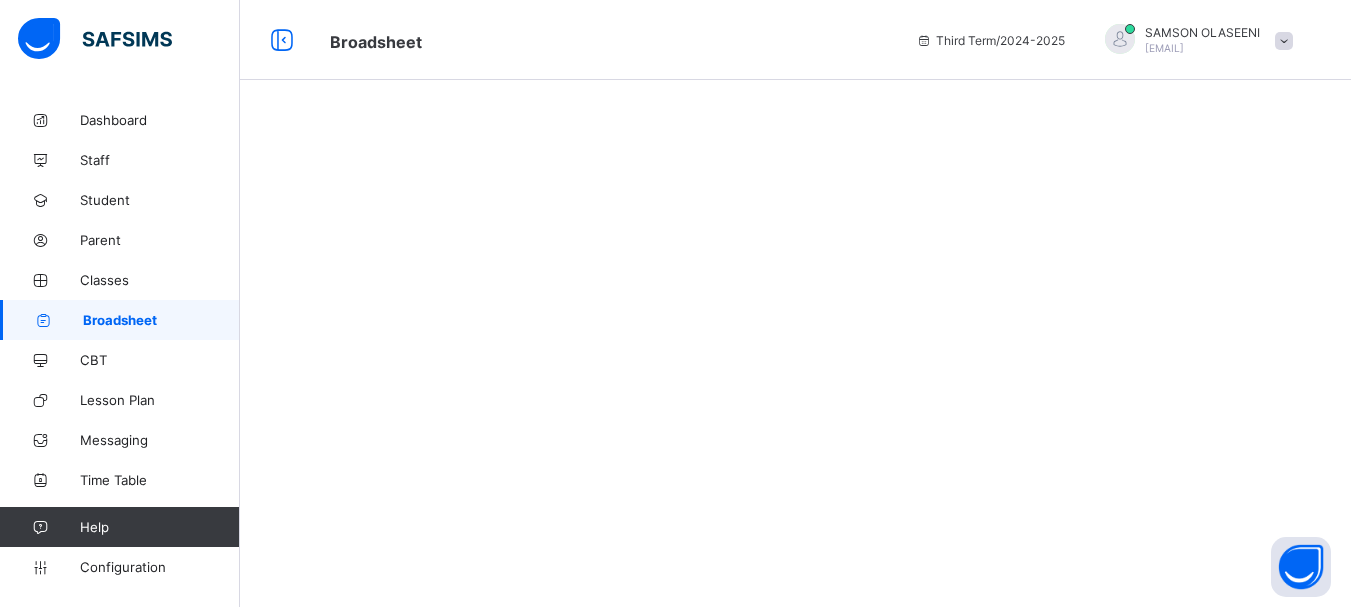 scroll, scrollTop: 0, scrollLeft: 0, axis: both 